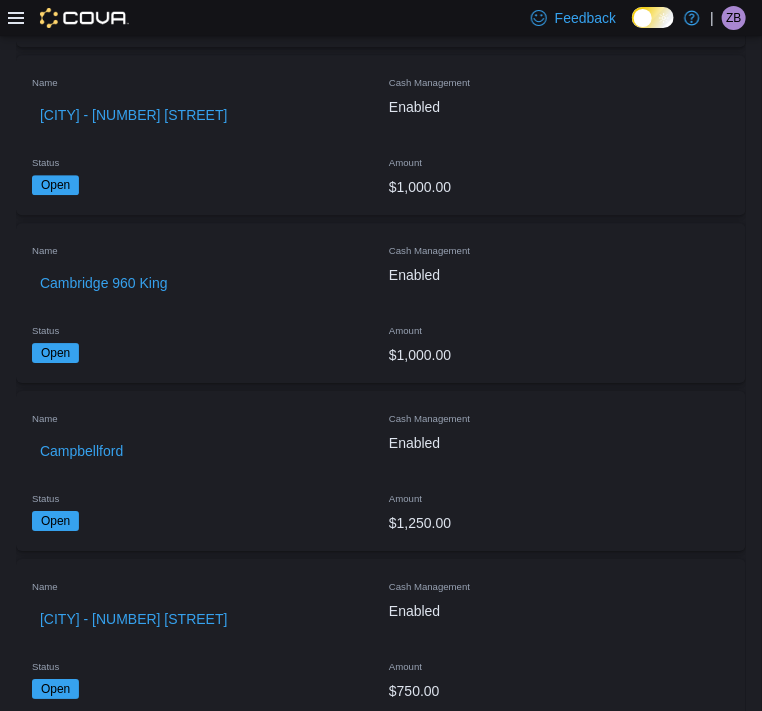 scroll, scrollTop: 1400, scrollLeft: 0, axis: vertical 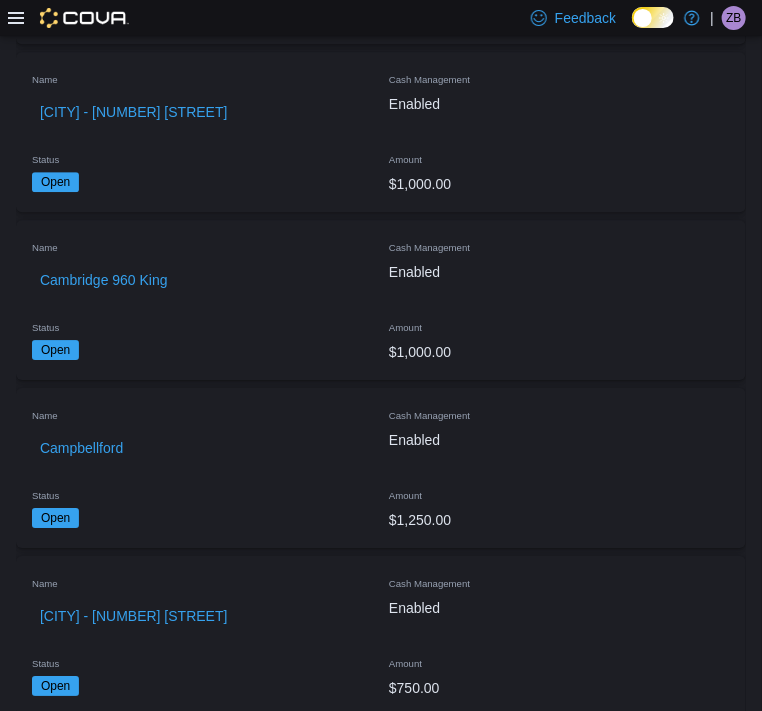 click on "Napanee" at bounding box center [68, 4144] 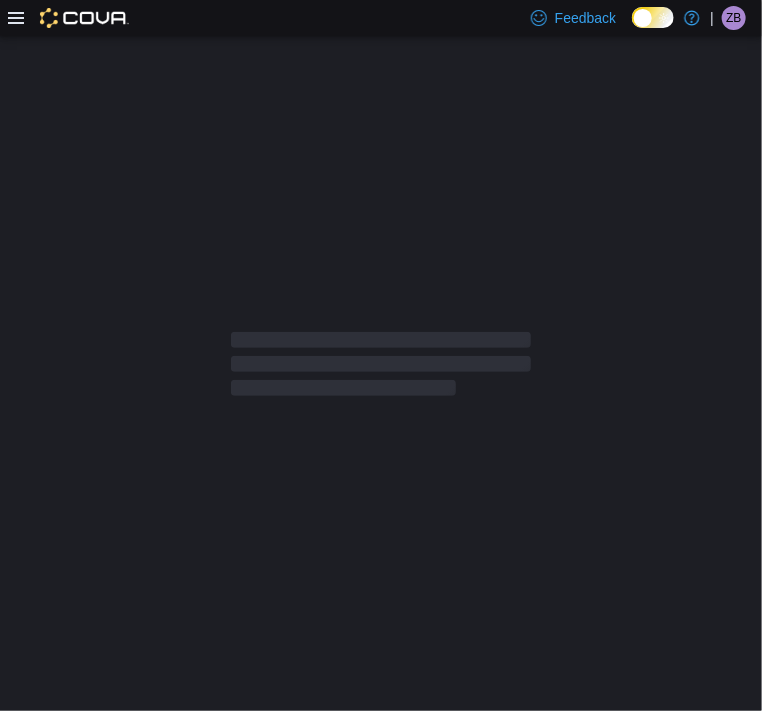 scroll, scrollTop: 0, scrollLeft: 0, axis: both 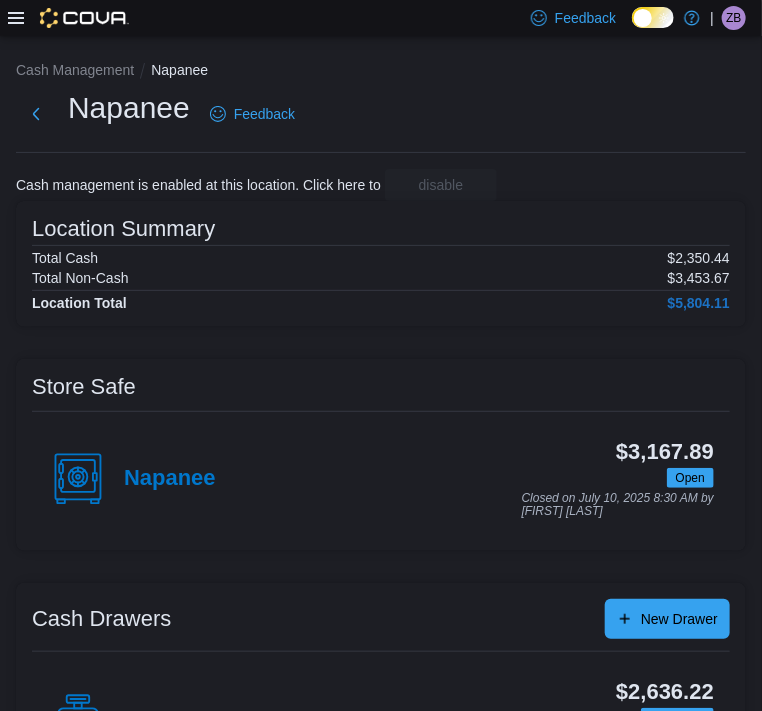 click on "POS 1" at bounding box center [156, 720] 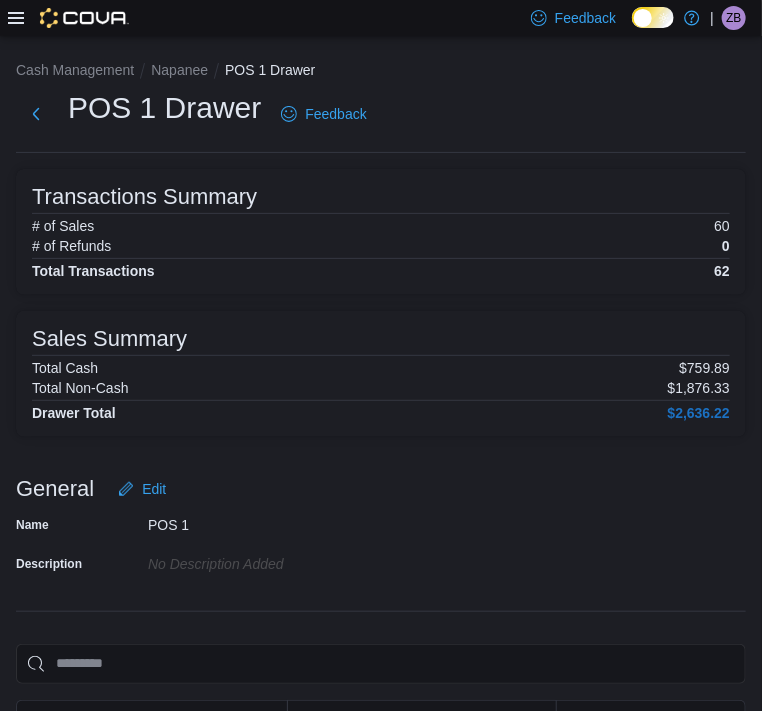 click on "Cash Out" at bounding box center (487, 775) 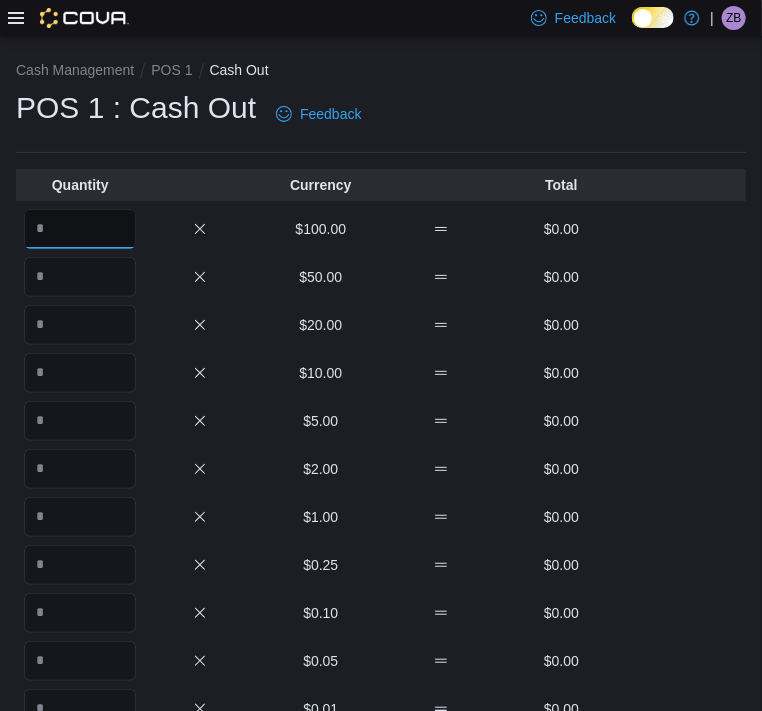 click at bounding box center [80, 229] 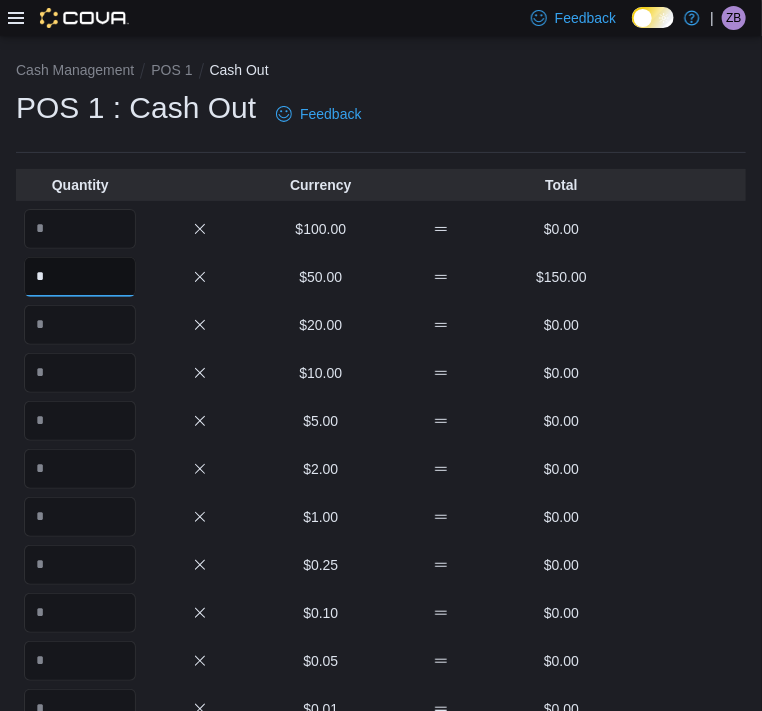 type on "*" 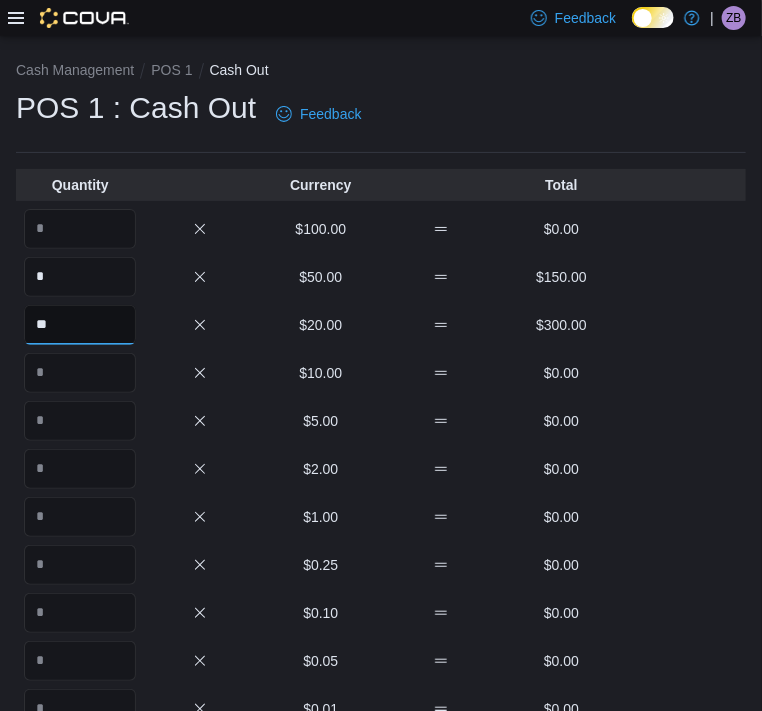 type on "**" 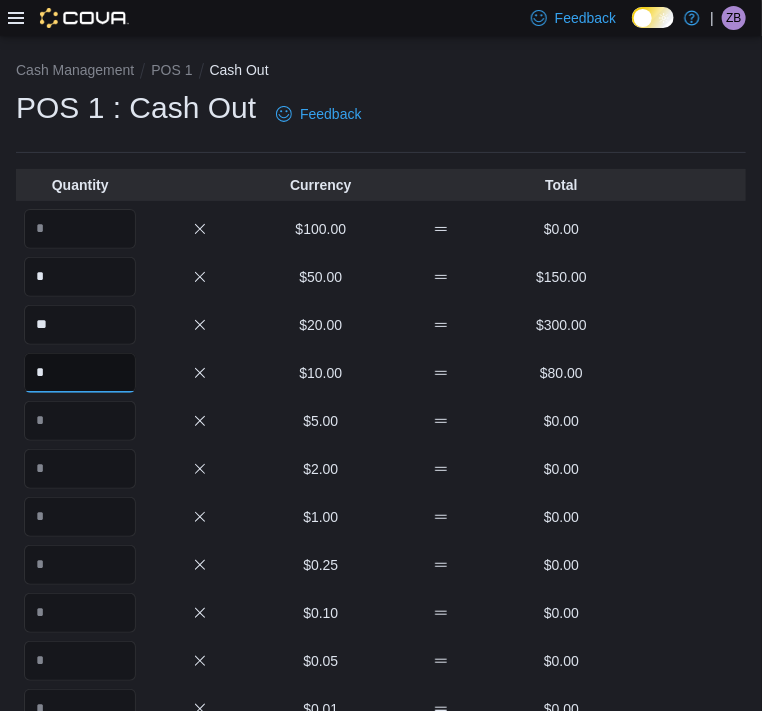 type on "*" 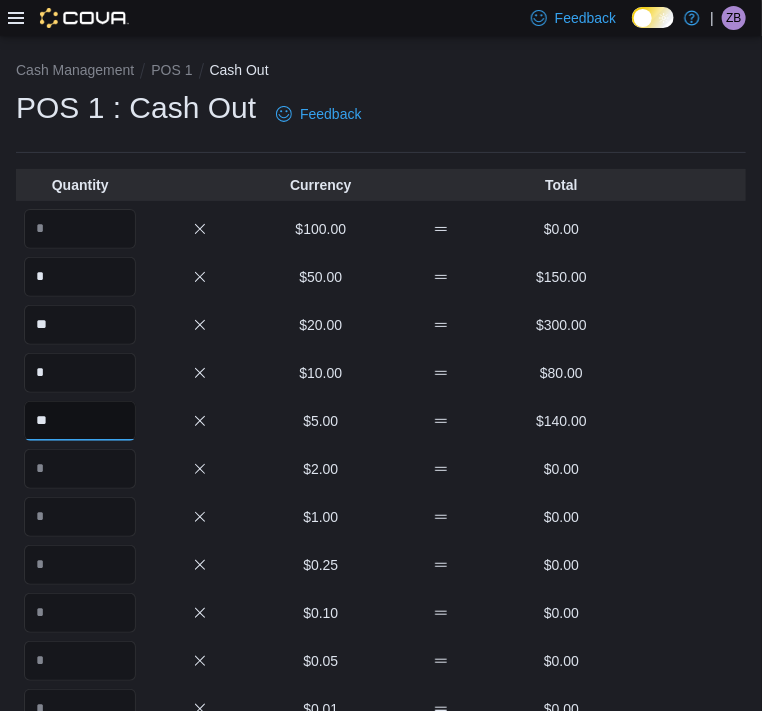 type on "**" 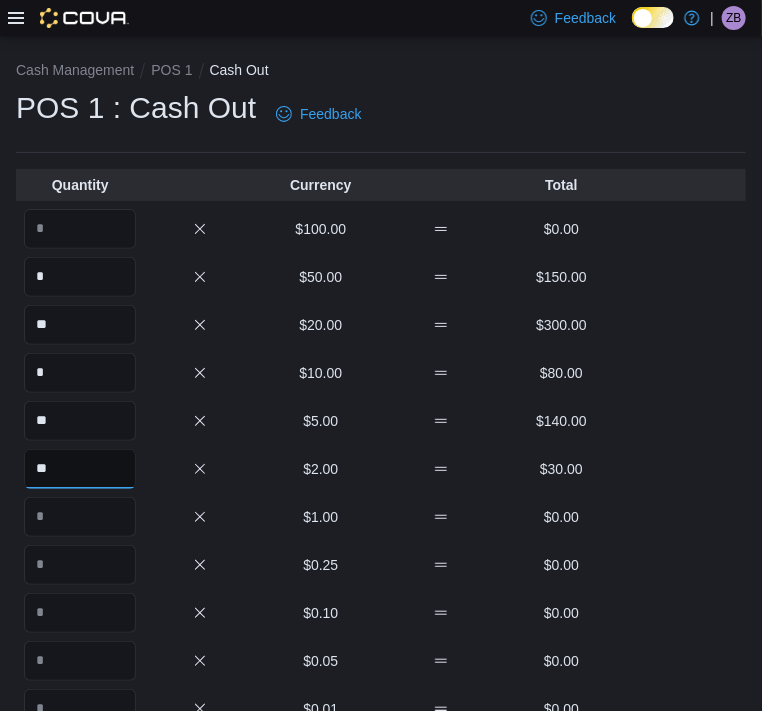 type on "**" 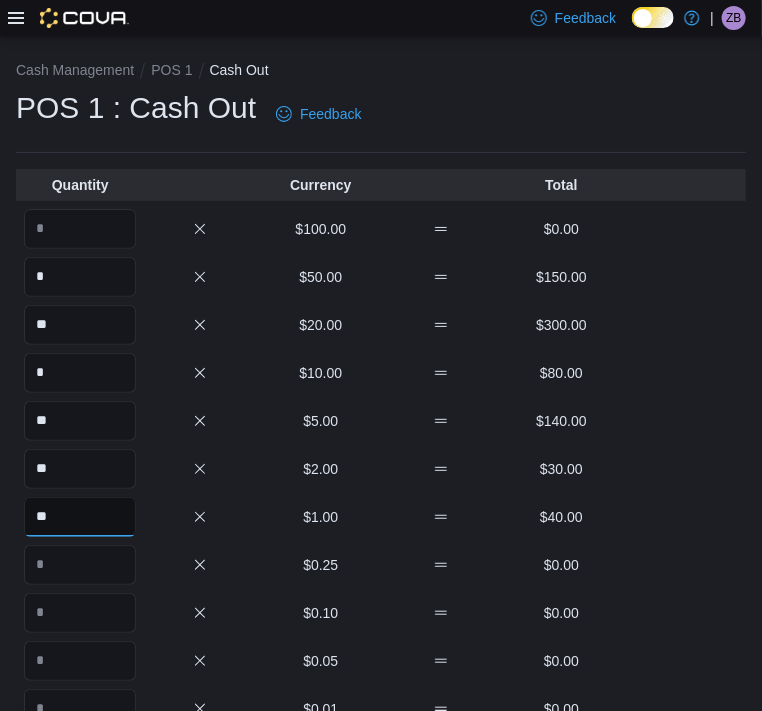 type on "**" 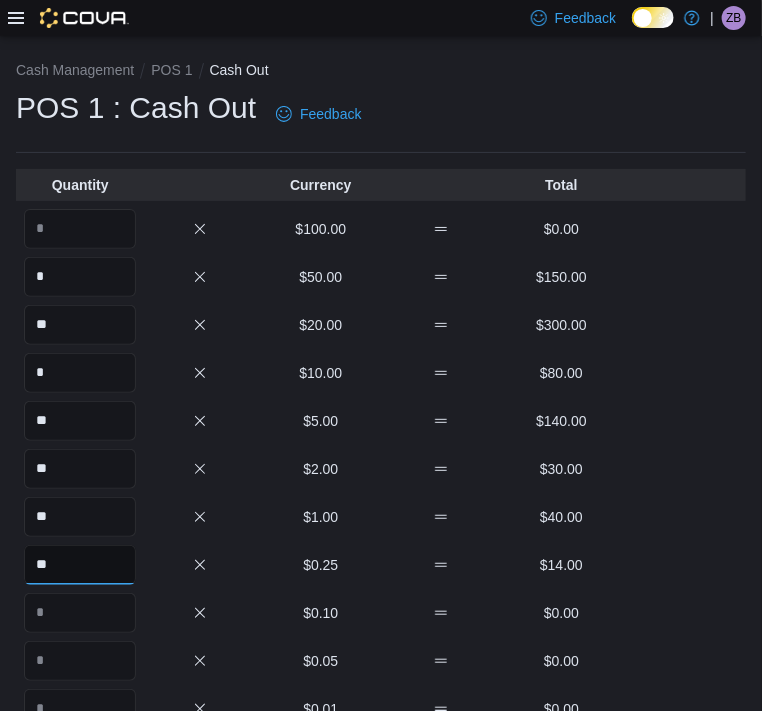 type on "**" 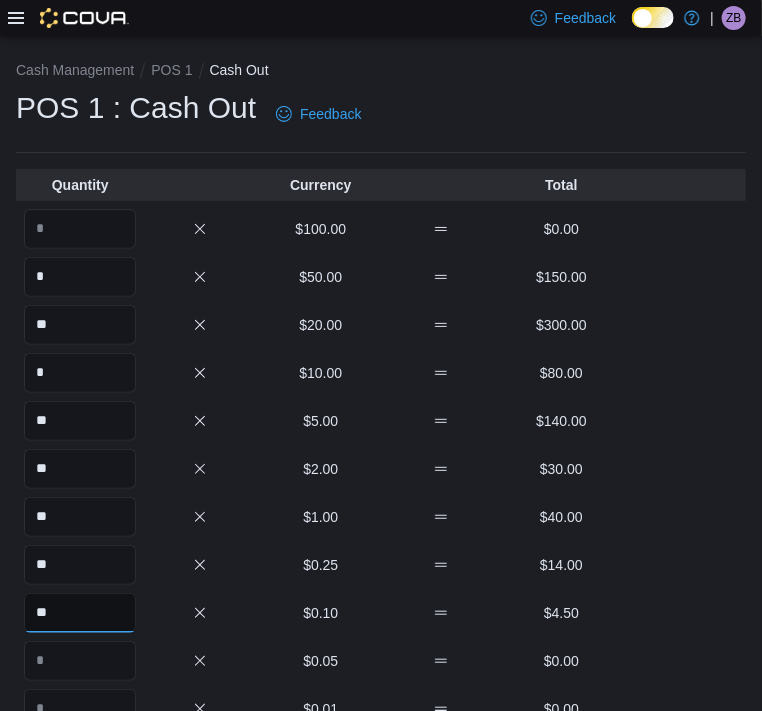 type on "**" 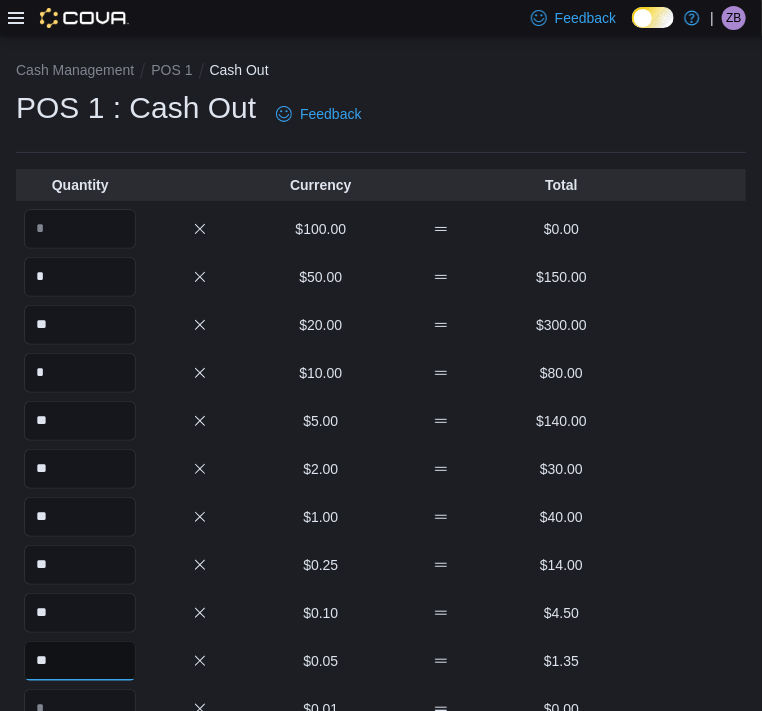 type on "**" 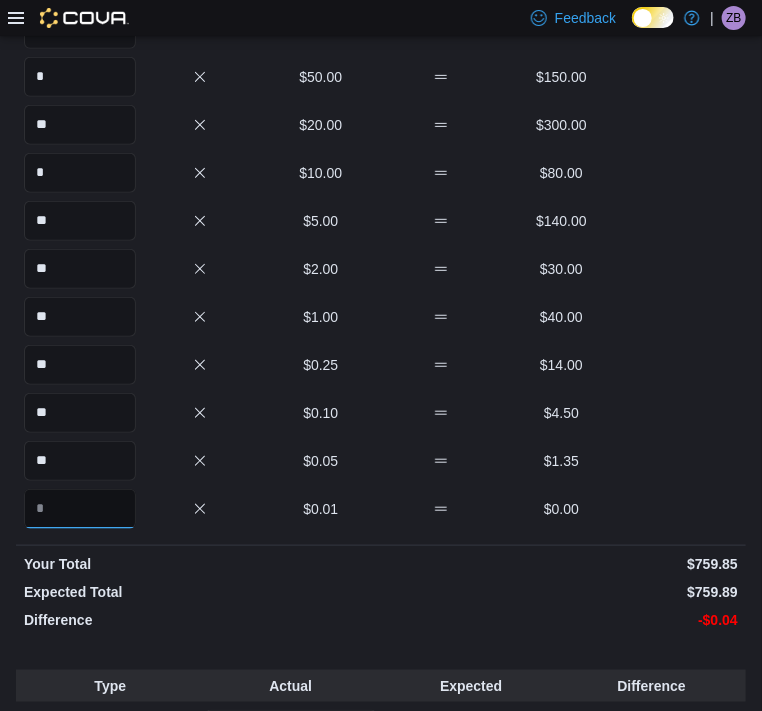 scroll, scrollTop: 217, scrollLeft: 0, axis: vertical 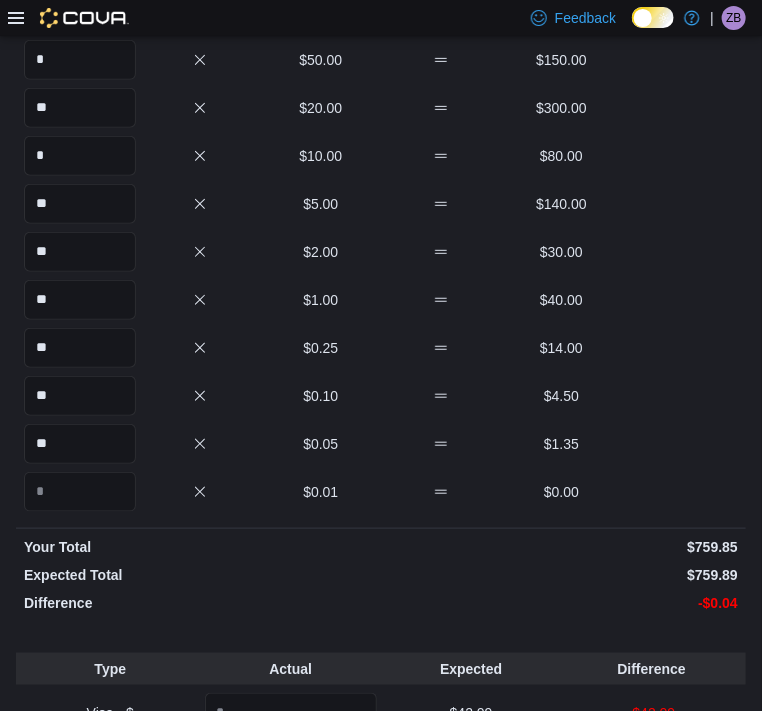 click on "-$0.04" at bounding box center [561, 603] 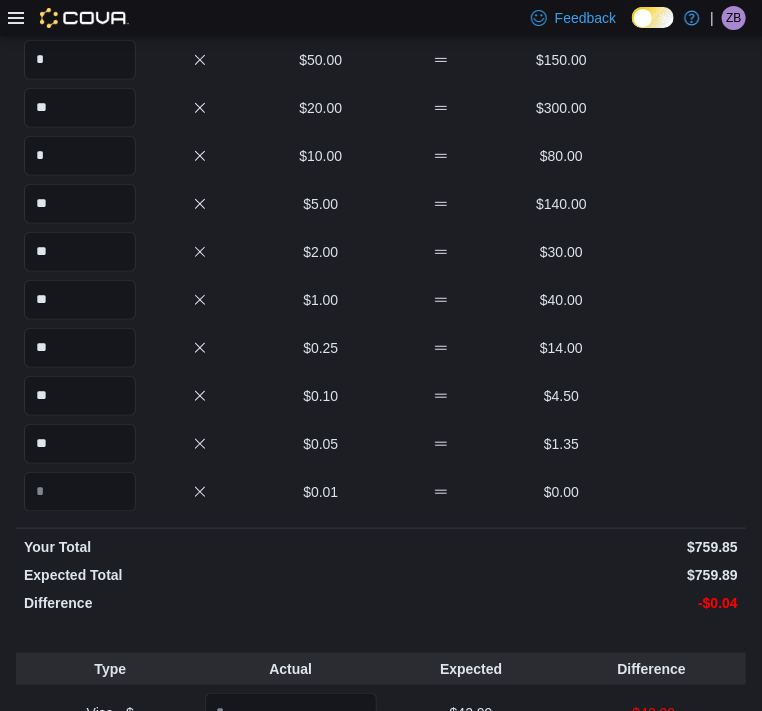 scroll, scrollTop: 17, scrollLeft: 0, axis: vertical 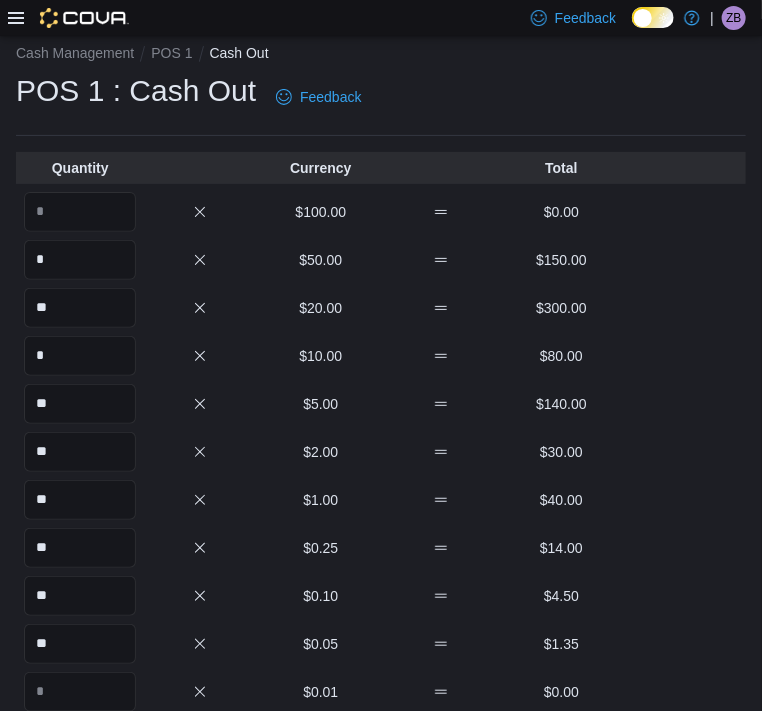 click at bounding box center (291, 913) 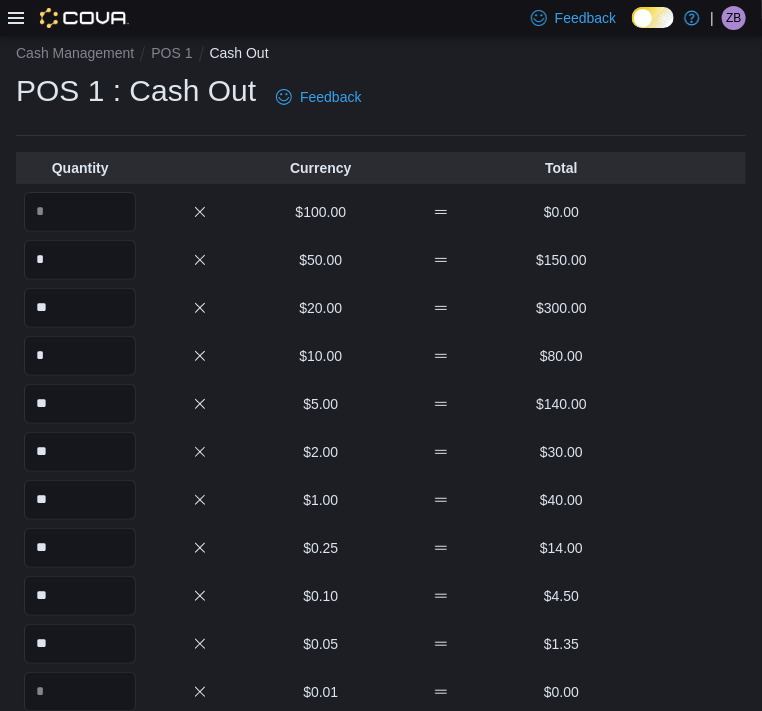 type on "******" 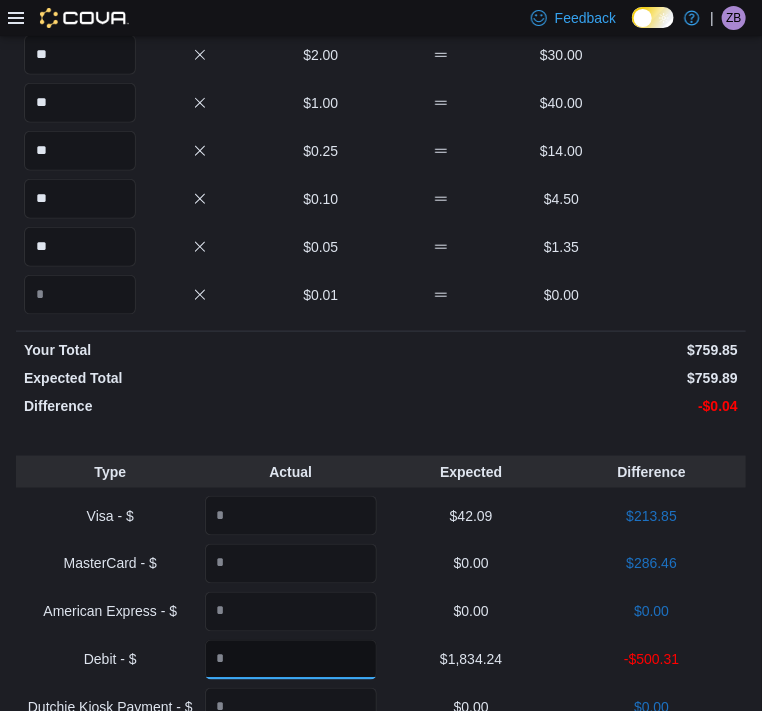 scroll, scrollTop: 423, scrollLeft: 0, axis: vertical 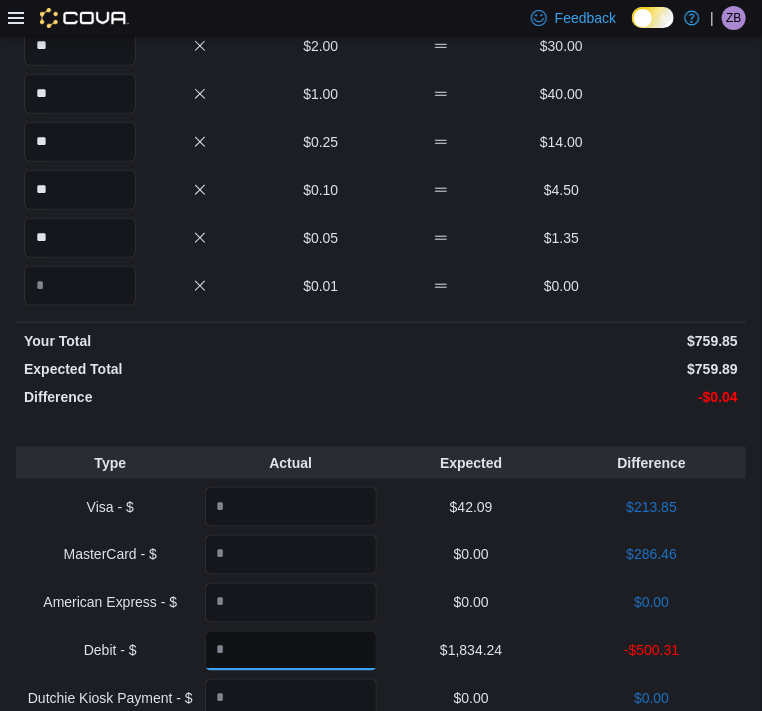 type on "*******" 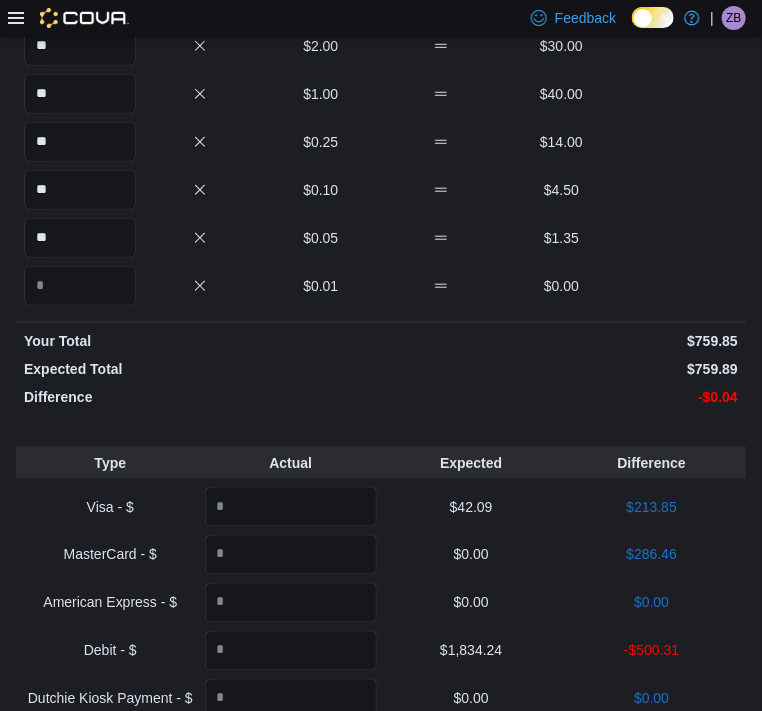 click on "Notes" at bounding box center (381, 1136) 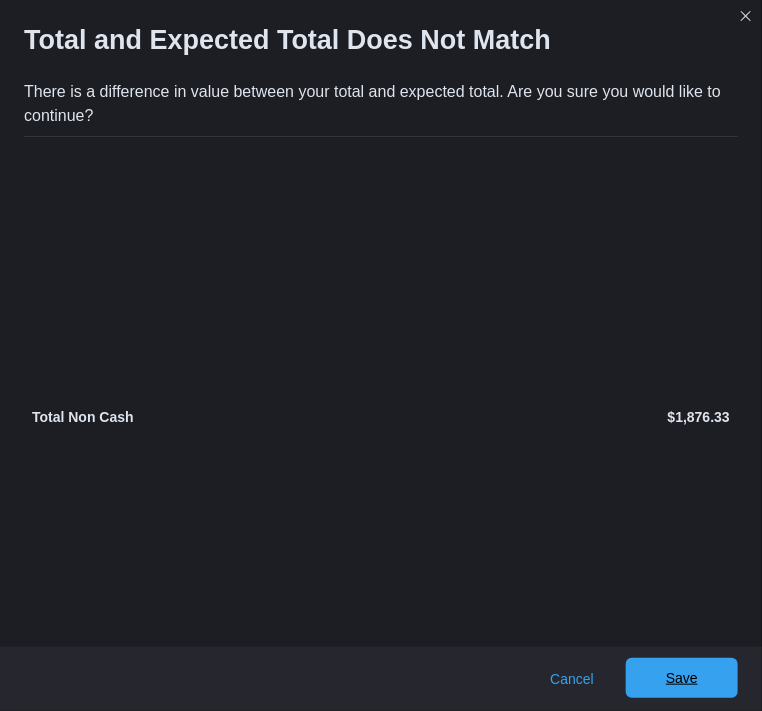 click on "Save" at bounding box center (682, 678) 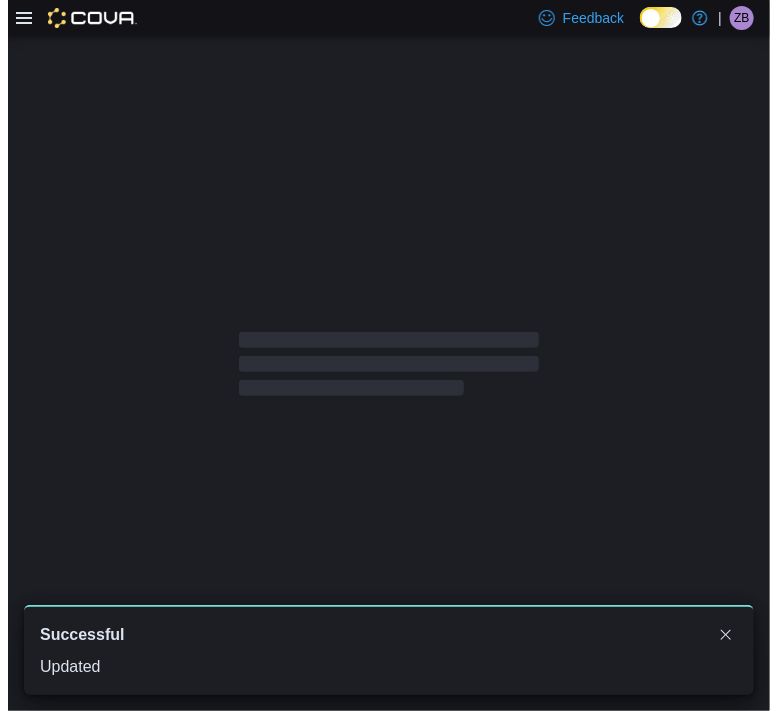 scroll, scrollTop: 0, scrollLeft: 0, axis: both 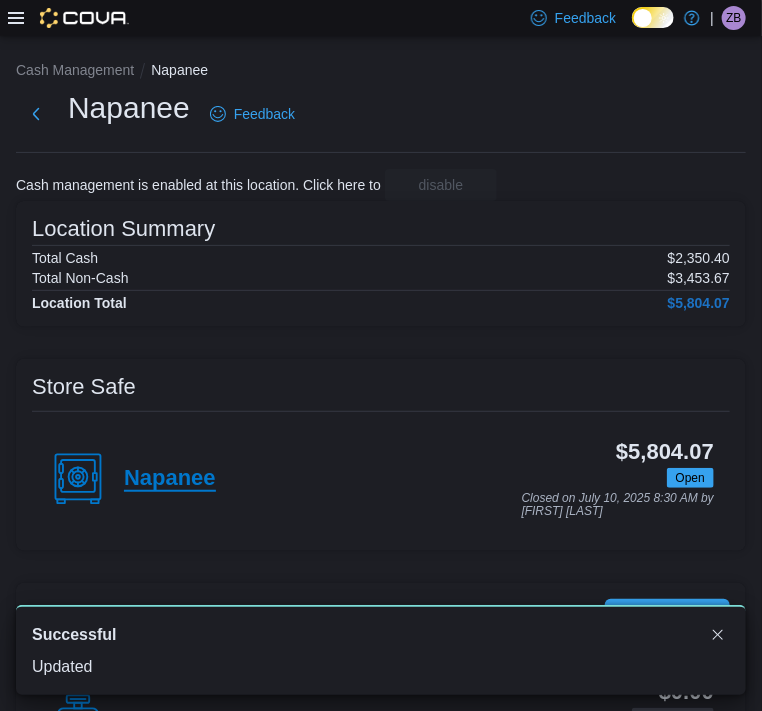 click on "Napanee" at bounding box center (170, 479) 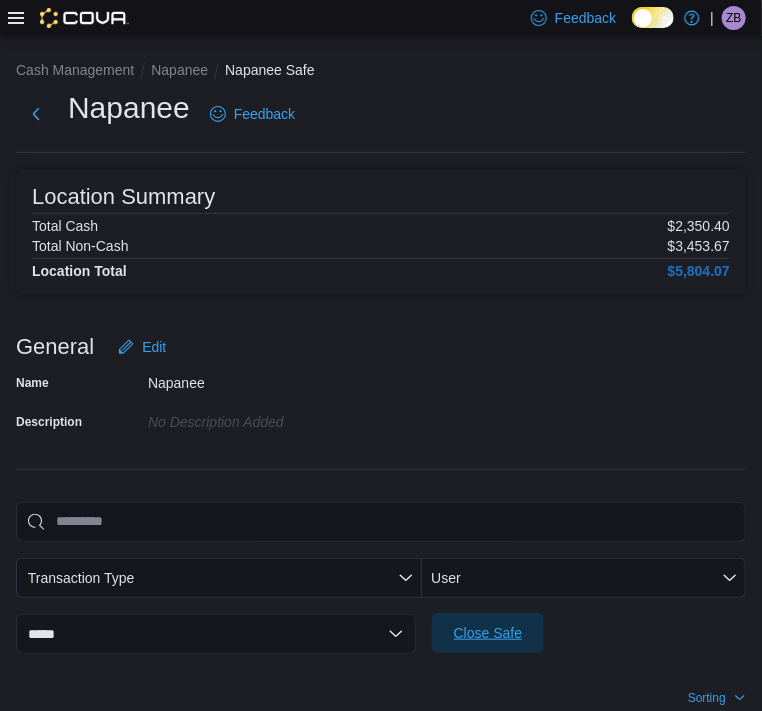 click on "Close Safe" at bounding box center [488, 633] 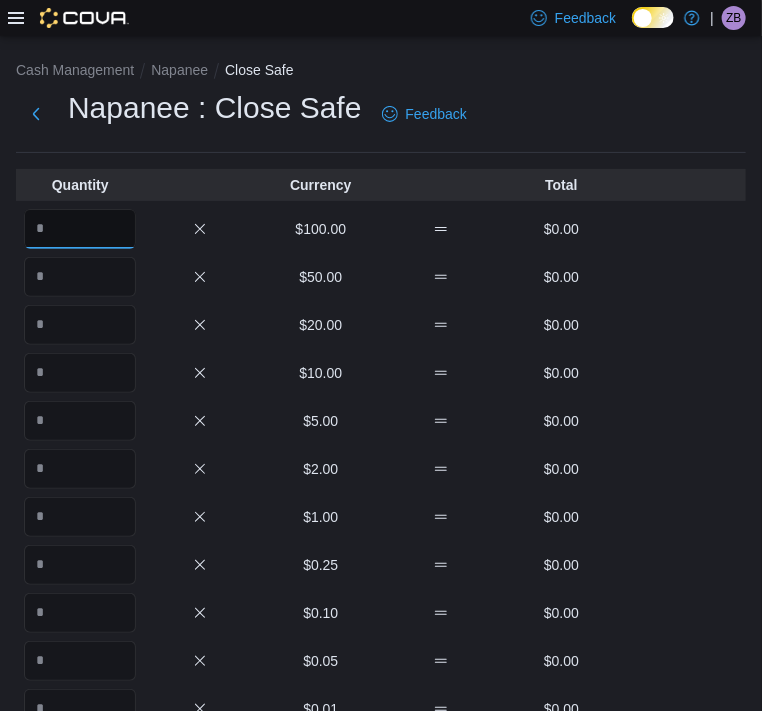 click at bounding box center (80, 229) 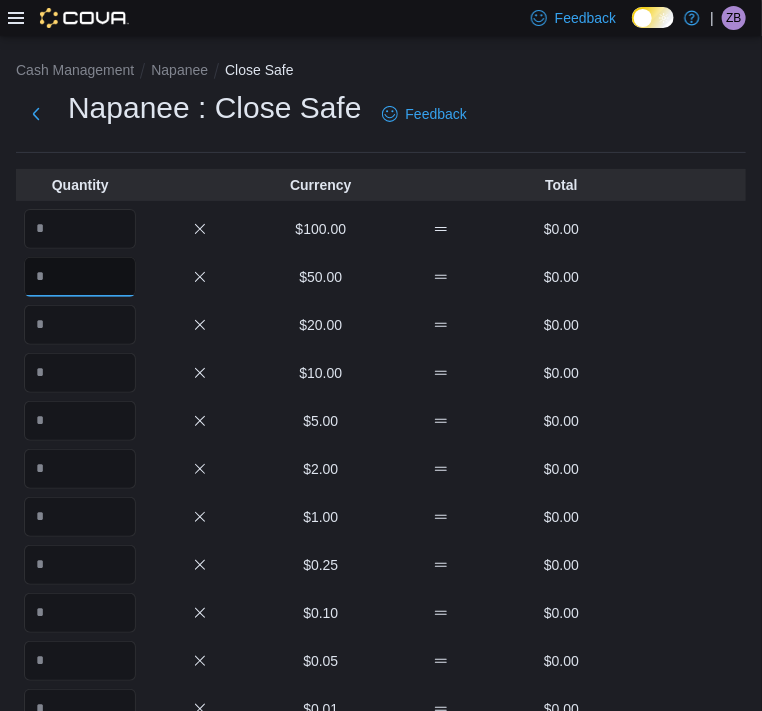 click at bounding box center [80, 277] 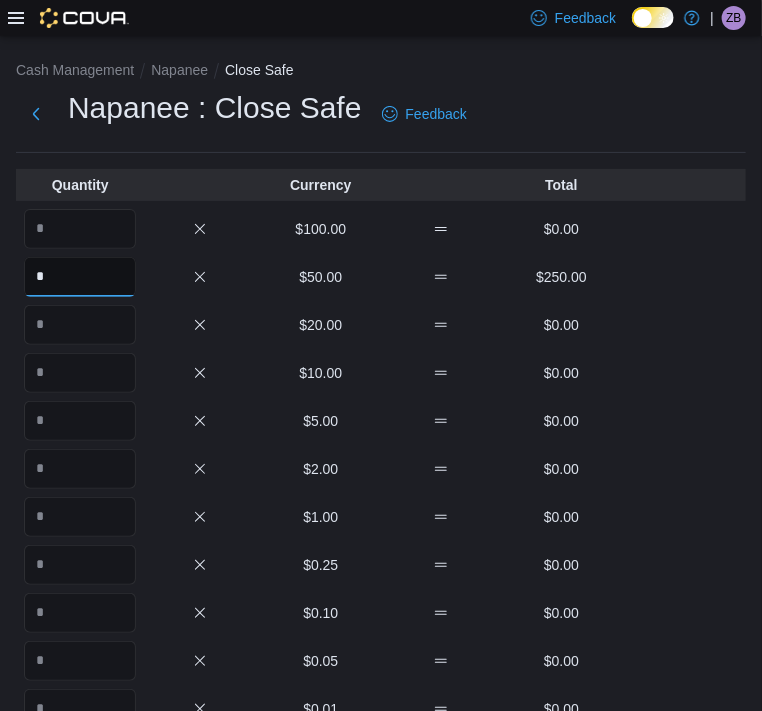 type on "*" 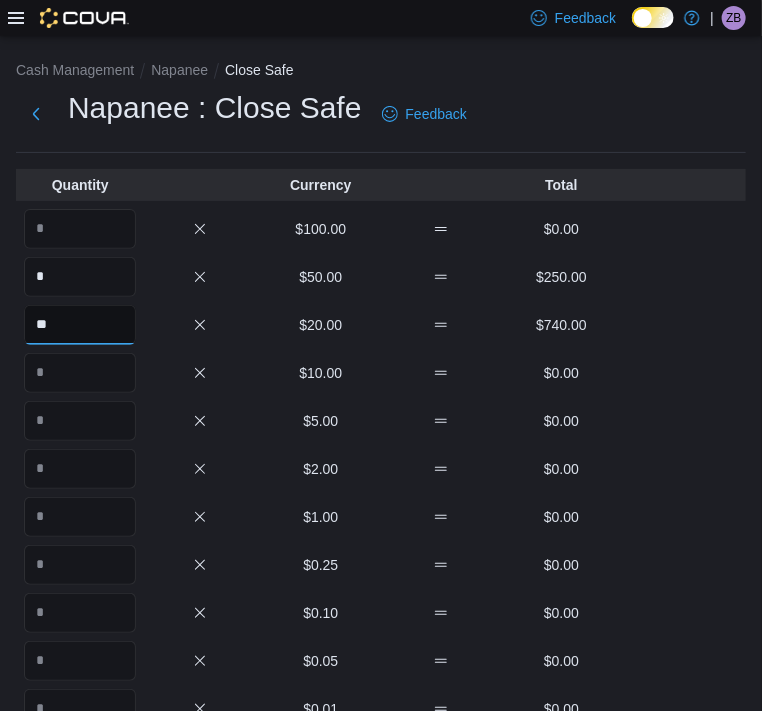 type on "**" 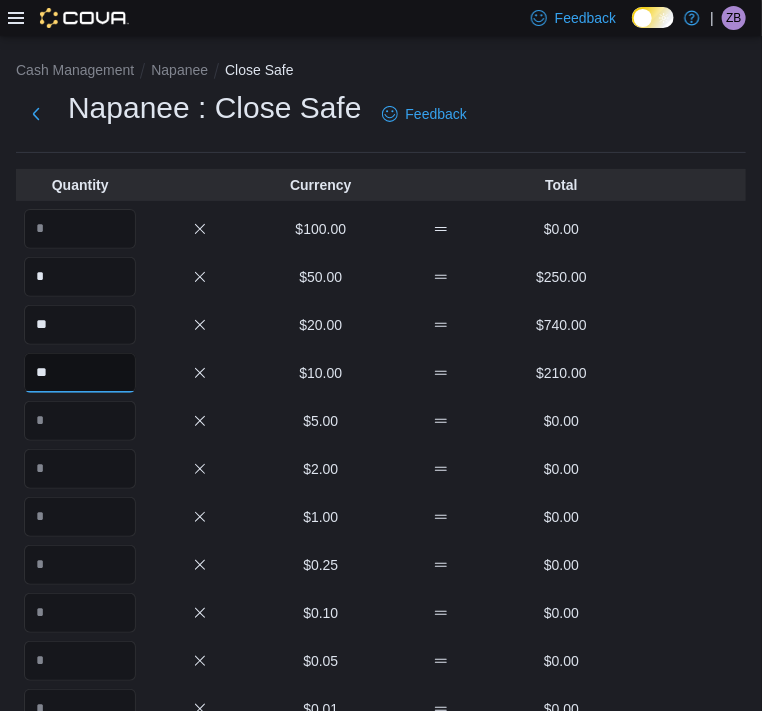 type on "**" 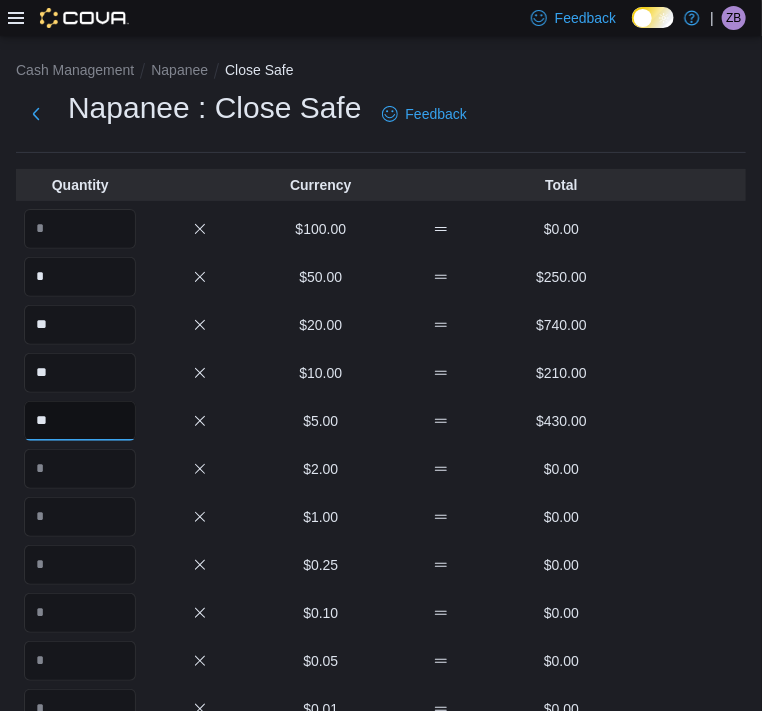 type on "**" 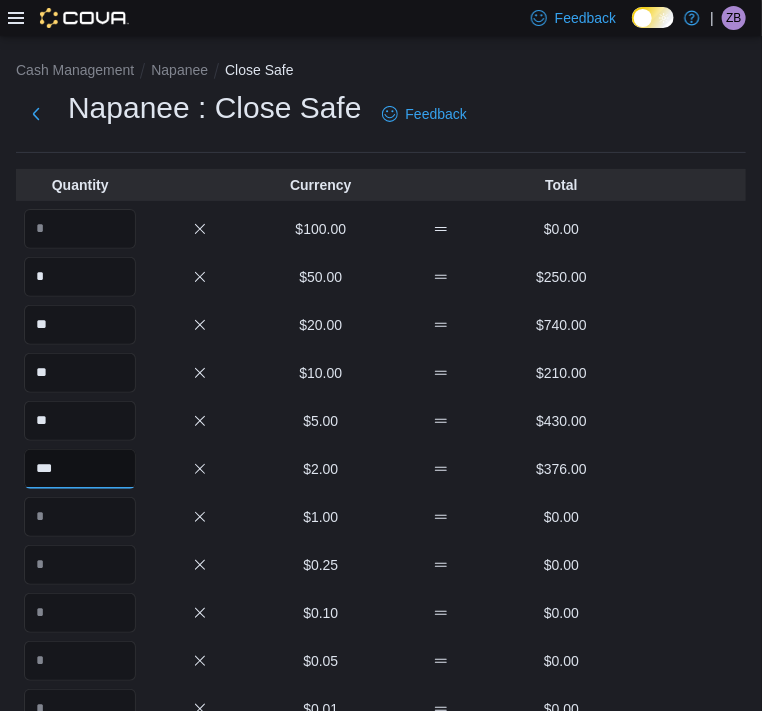 scroll, scrollTop: 0, scrollLeft: 4, axis: horizontal 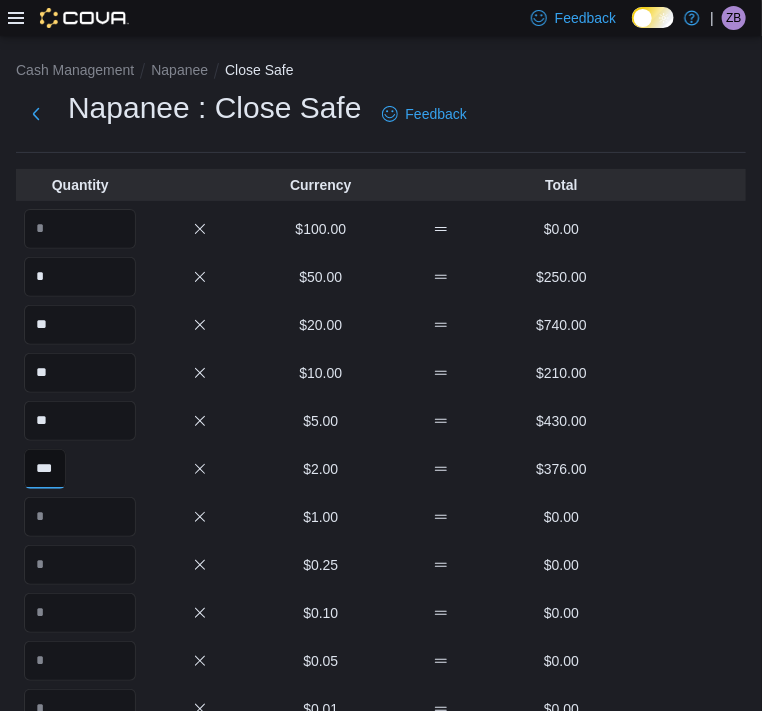 type on "***" 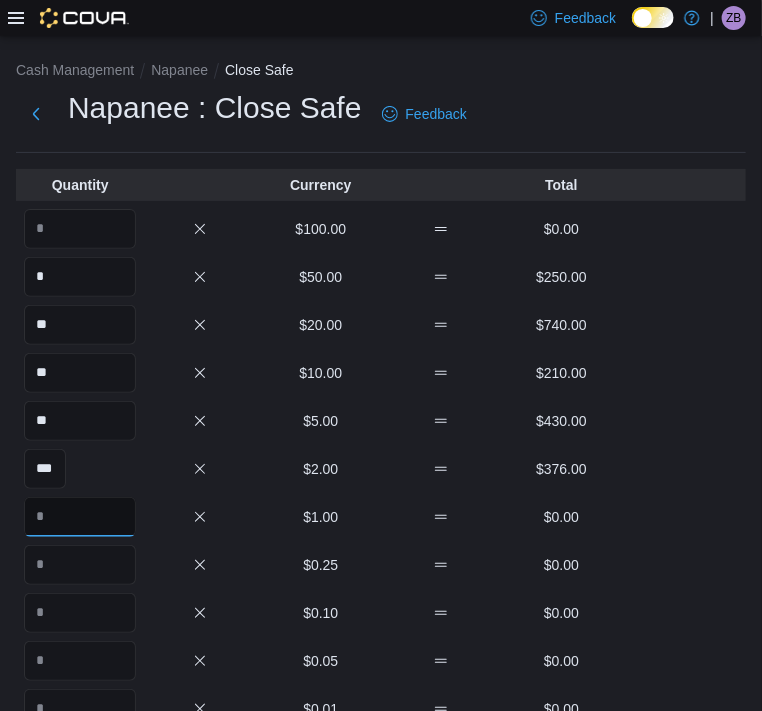 scroll, scrollTop: 0, scrollLeft: 0, axis: both 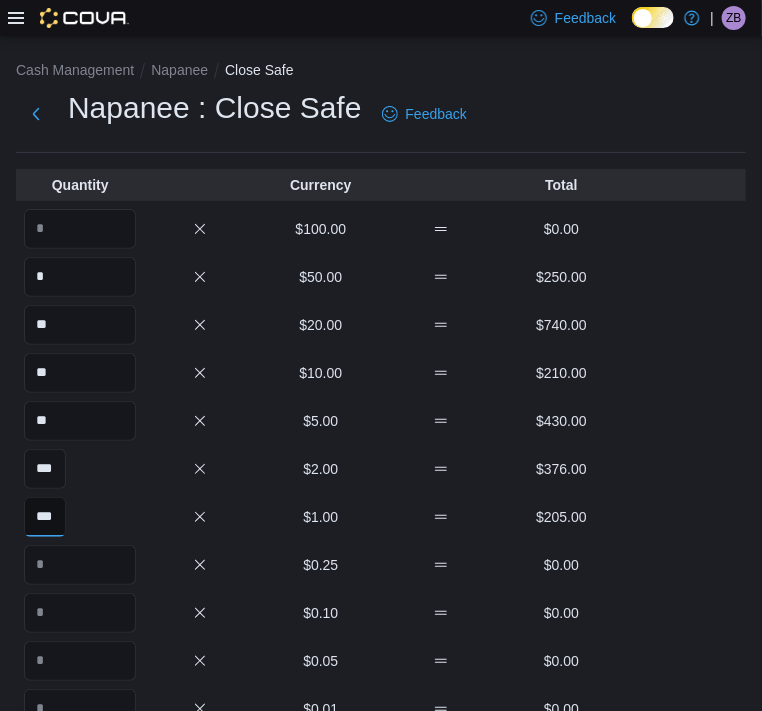 type on "***" 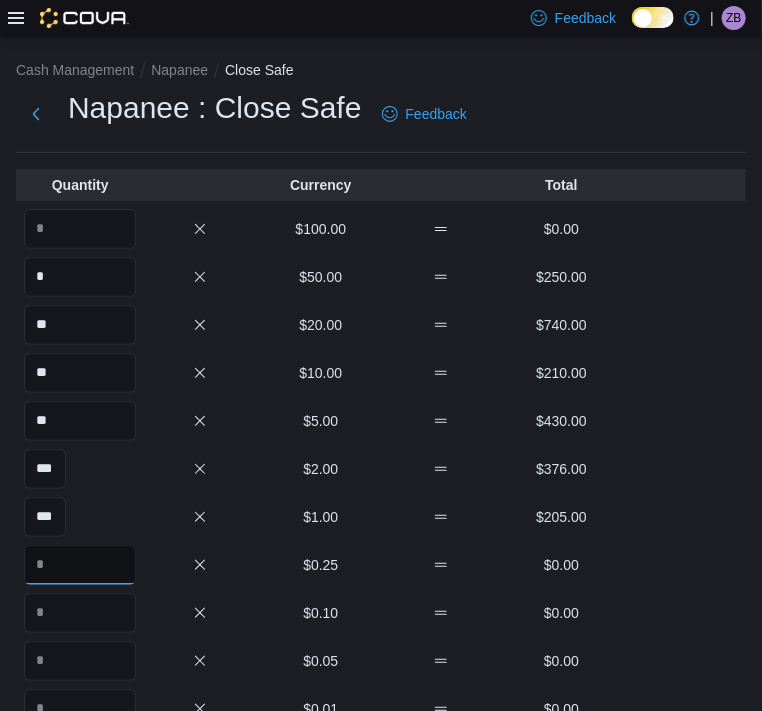 scroll, scrollTop: 0, scrollLeft: 0, axis: both 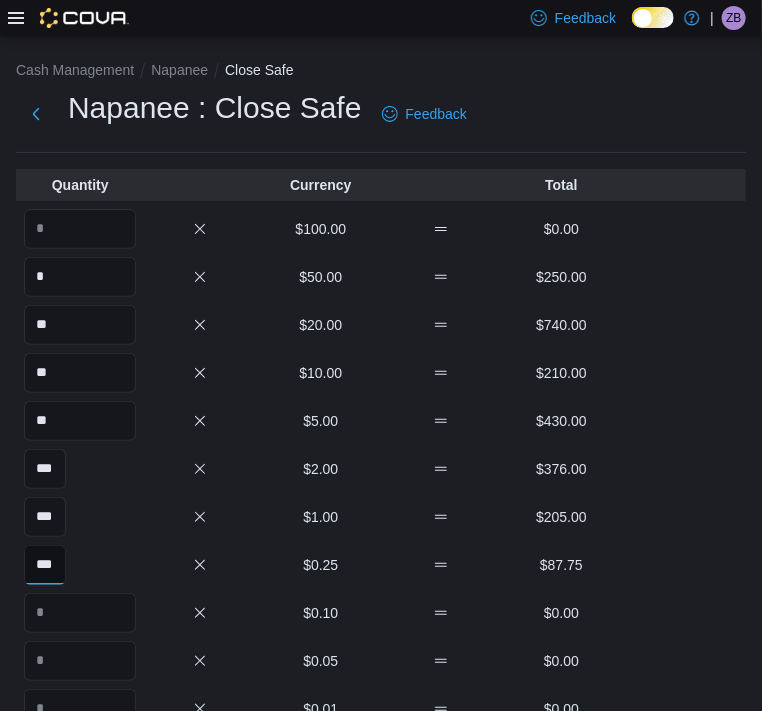 type on "***" 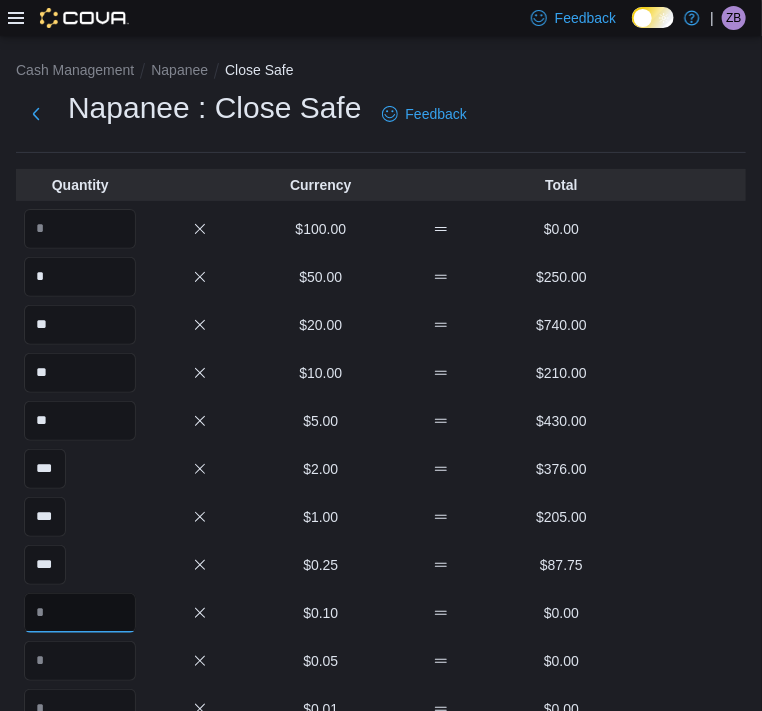scroll, scrollTop: 0, scrollLeft: 0, axis: both 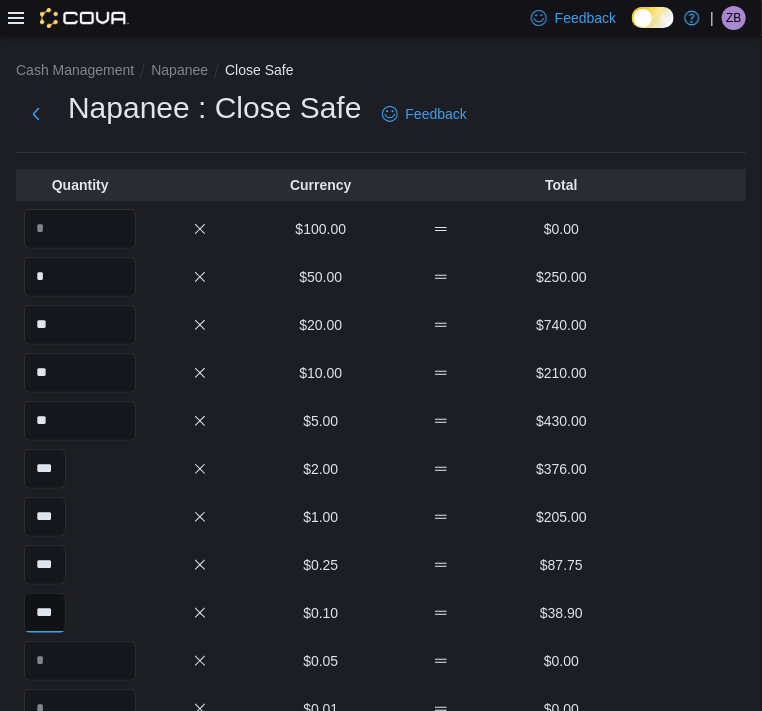 type on "***" 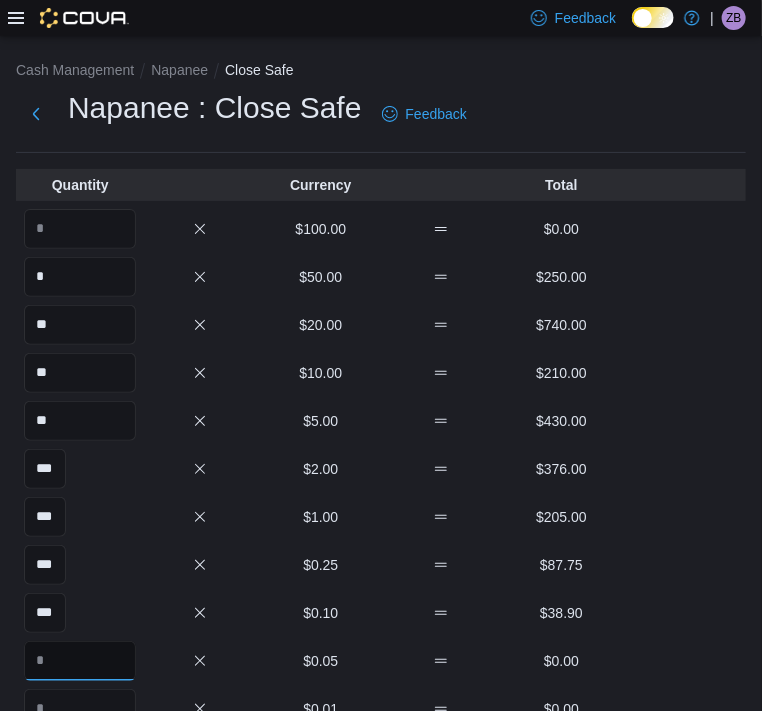 scroll, scrollTop: 0, scrollLeft: 0, axis: both 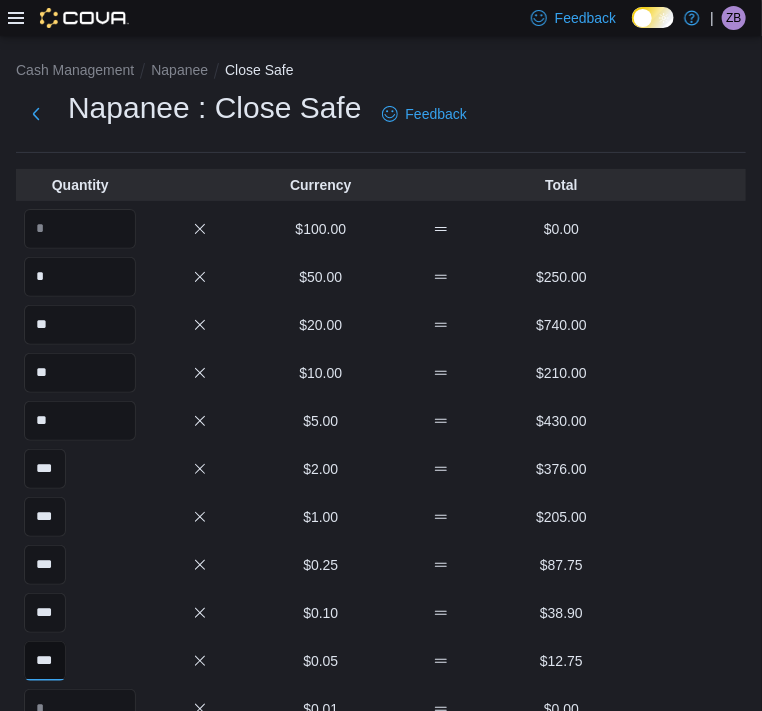 type on "***" 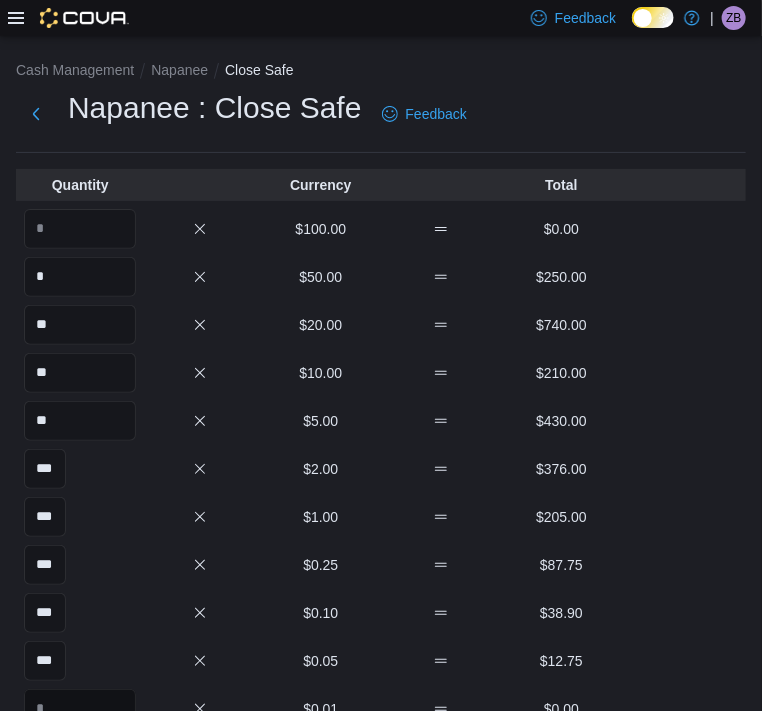 scroll, scrollTop: 0, scrollLeft: 0, axis: both 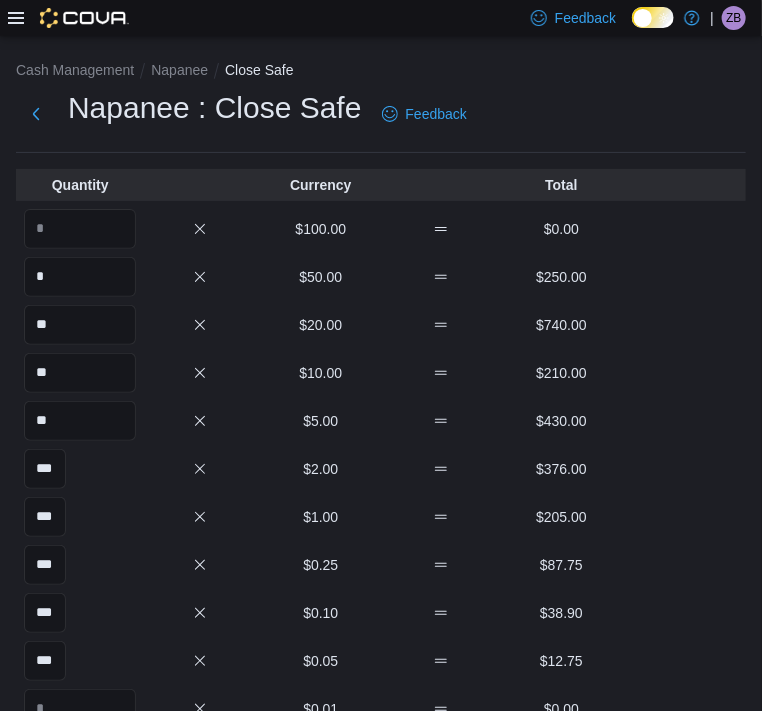 click at bounding box center (291, 930) 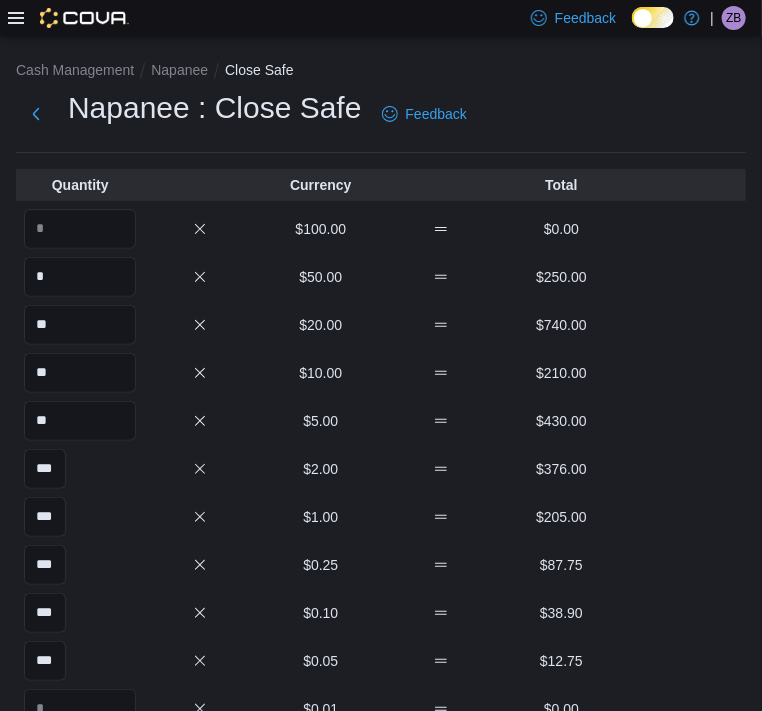 type on "******" 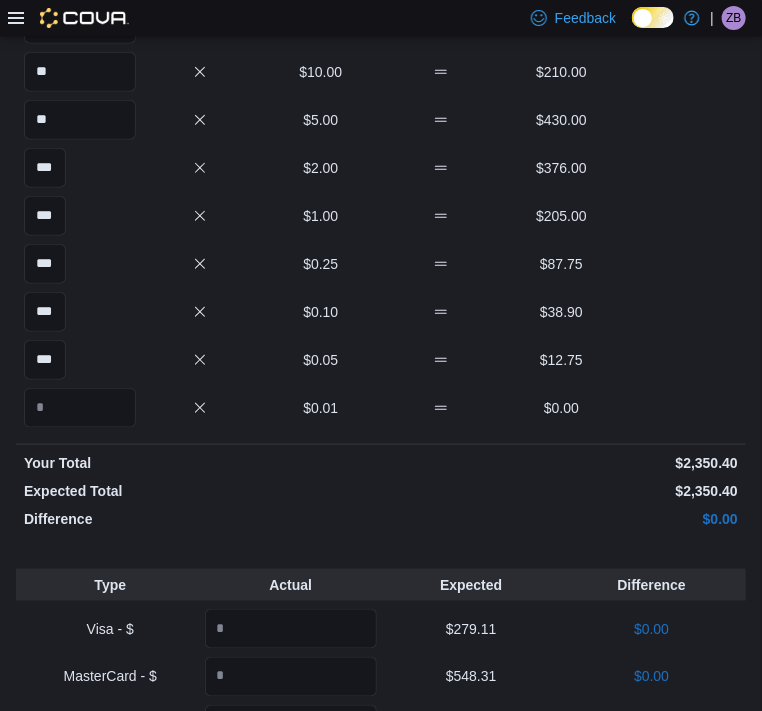 scroll, scrollTop: 423, scrollLeft: 0, axis: vertical 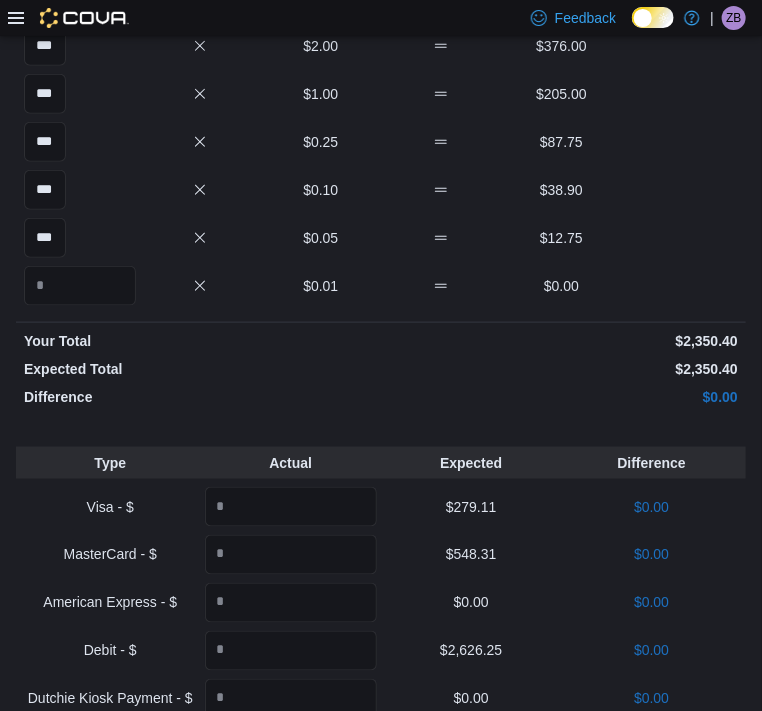 click on "Save" at bounding box center (690, 1356) 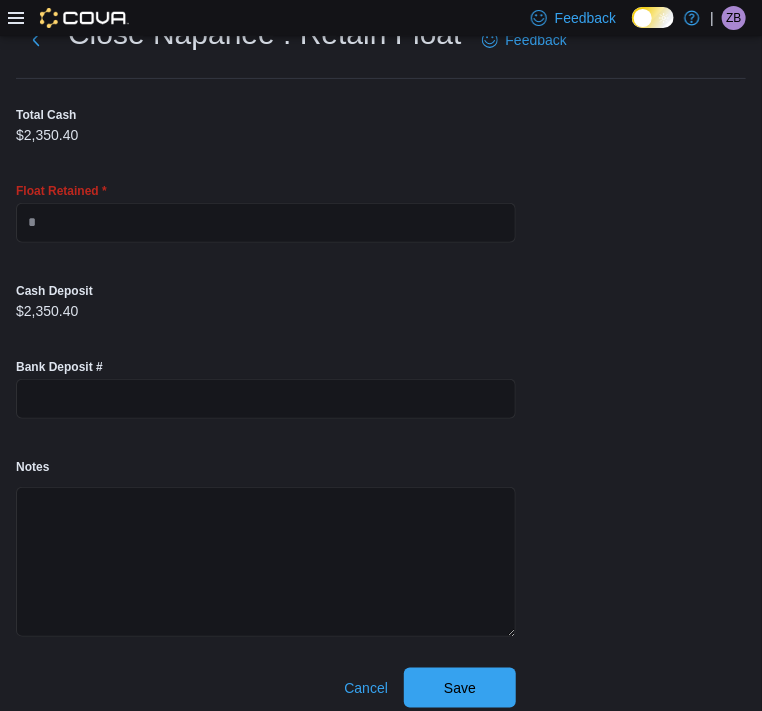 scroll, scrollTop: 86, scrollLeft: 0, axis: vertical 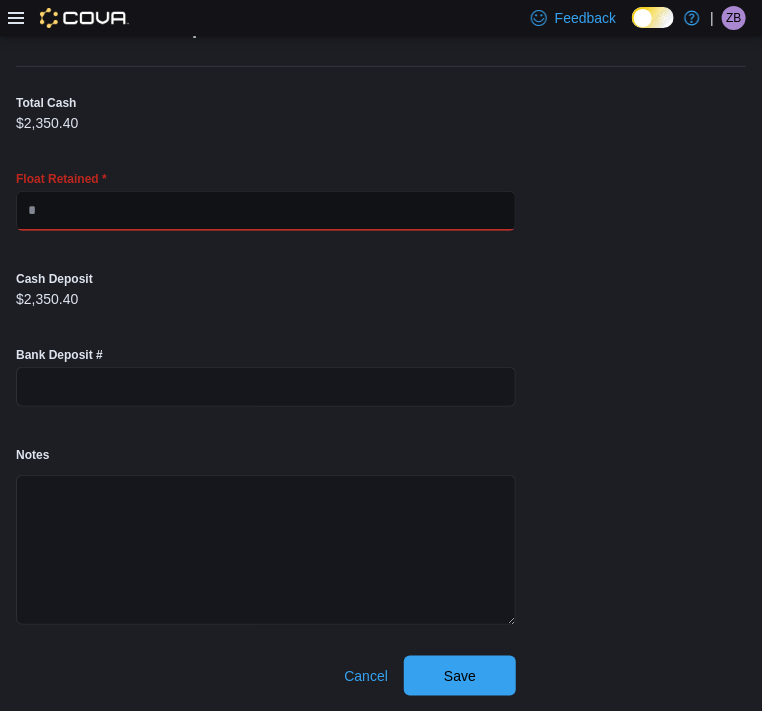 click at bounding box center [266, 211] 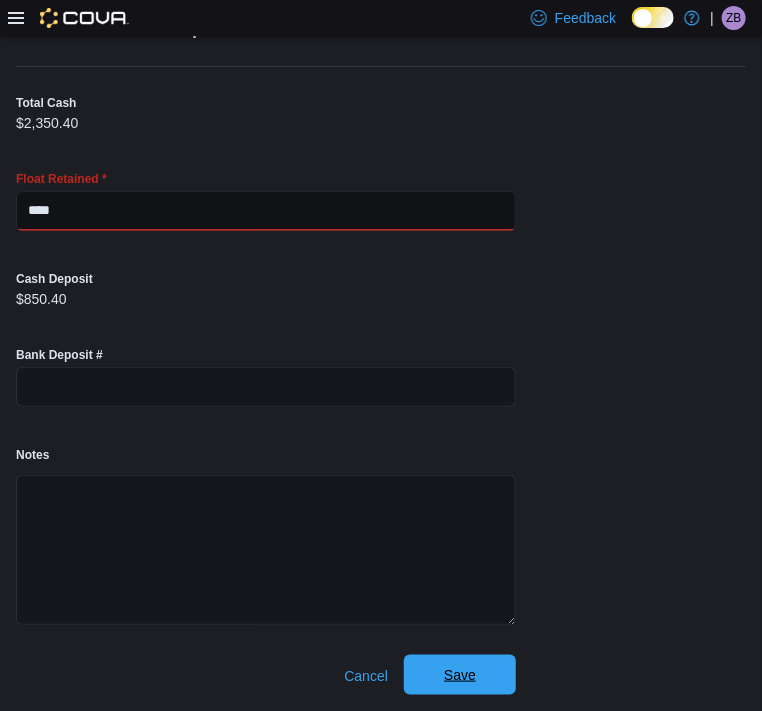 type on "****" 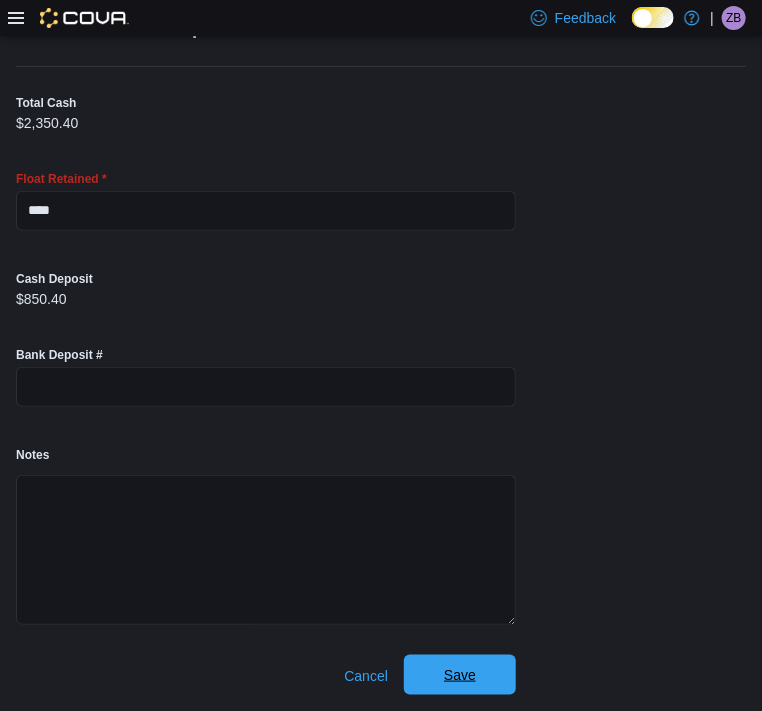 click on "Save" at bounding box center [460, 675] 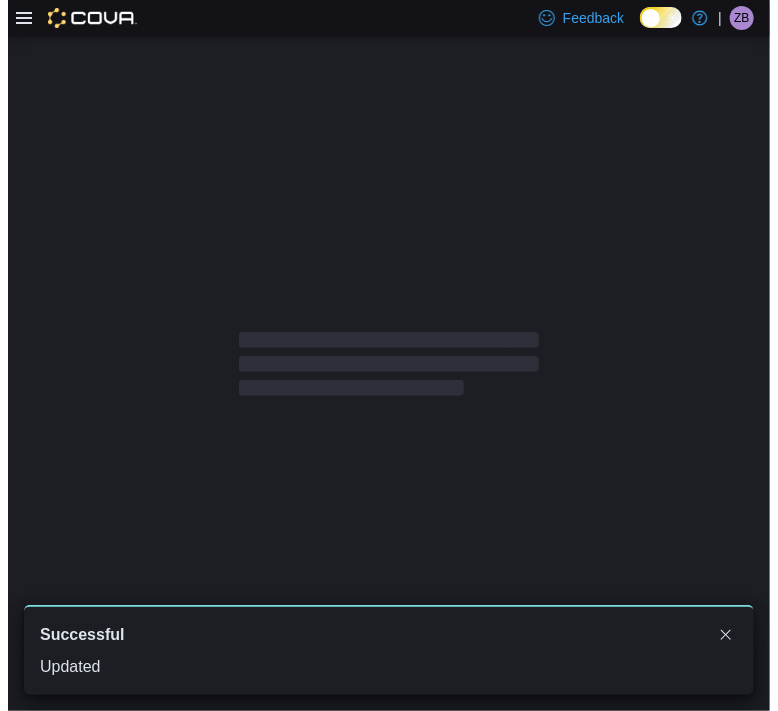 scroll, scrollTop: 0, scrollLeft: 0, axis: both 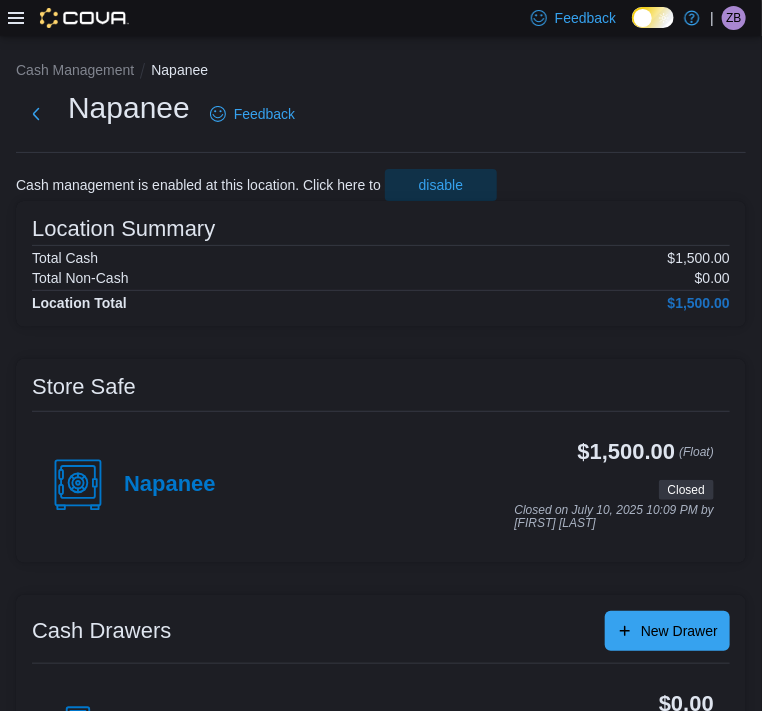 click on "ZB" at bounding box center [733, 18] 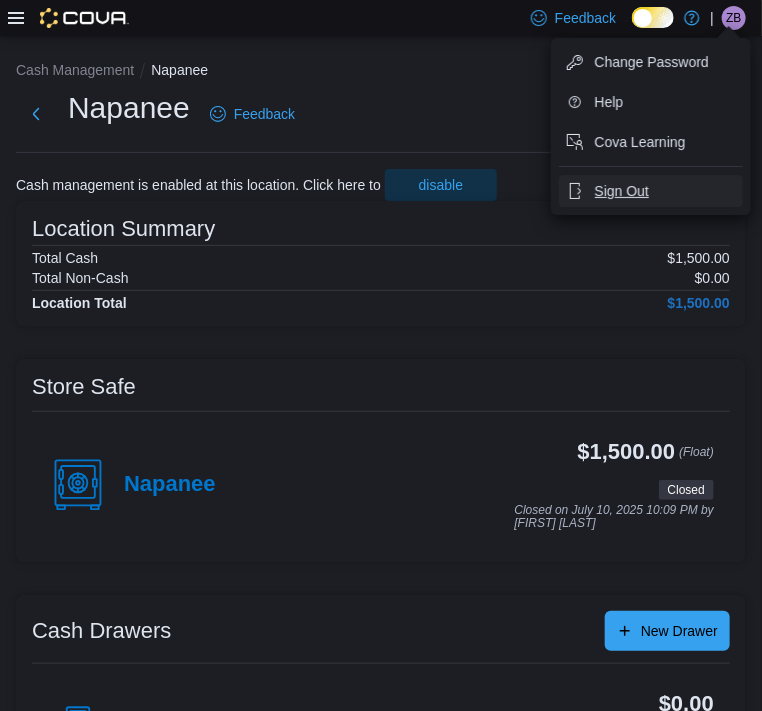 click on "Sign Out" at bounding box center [622, 191] 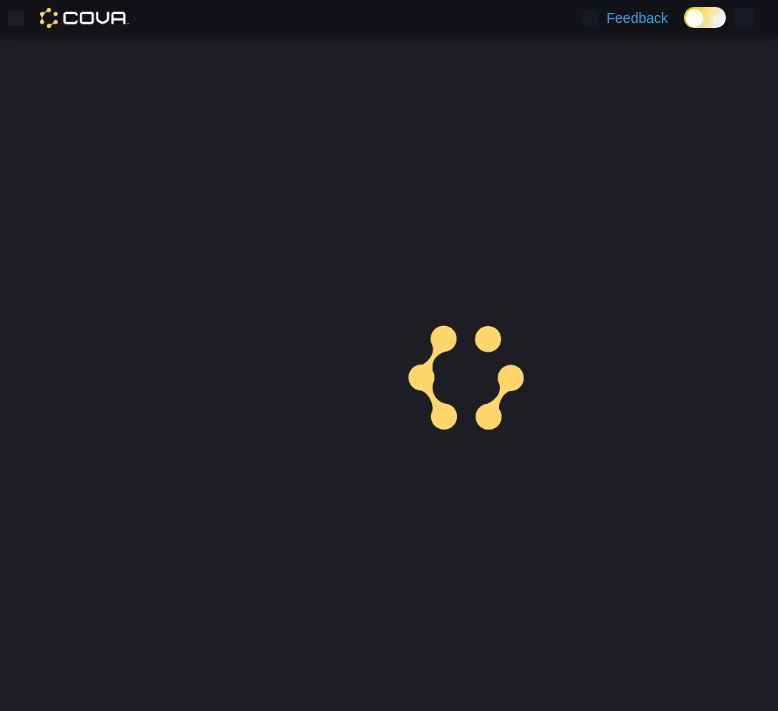 scroll, scrollTop: 0, scrollLeft: 0, axis: both 